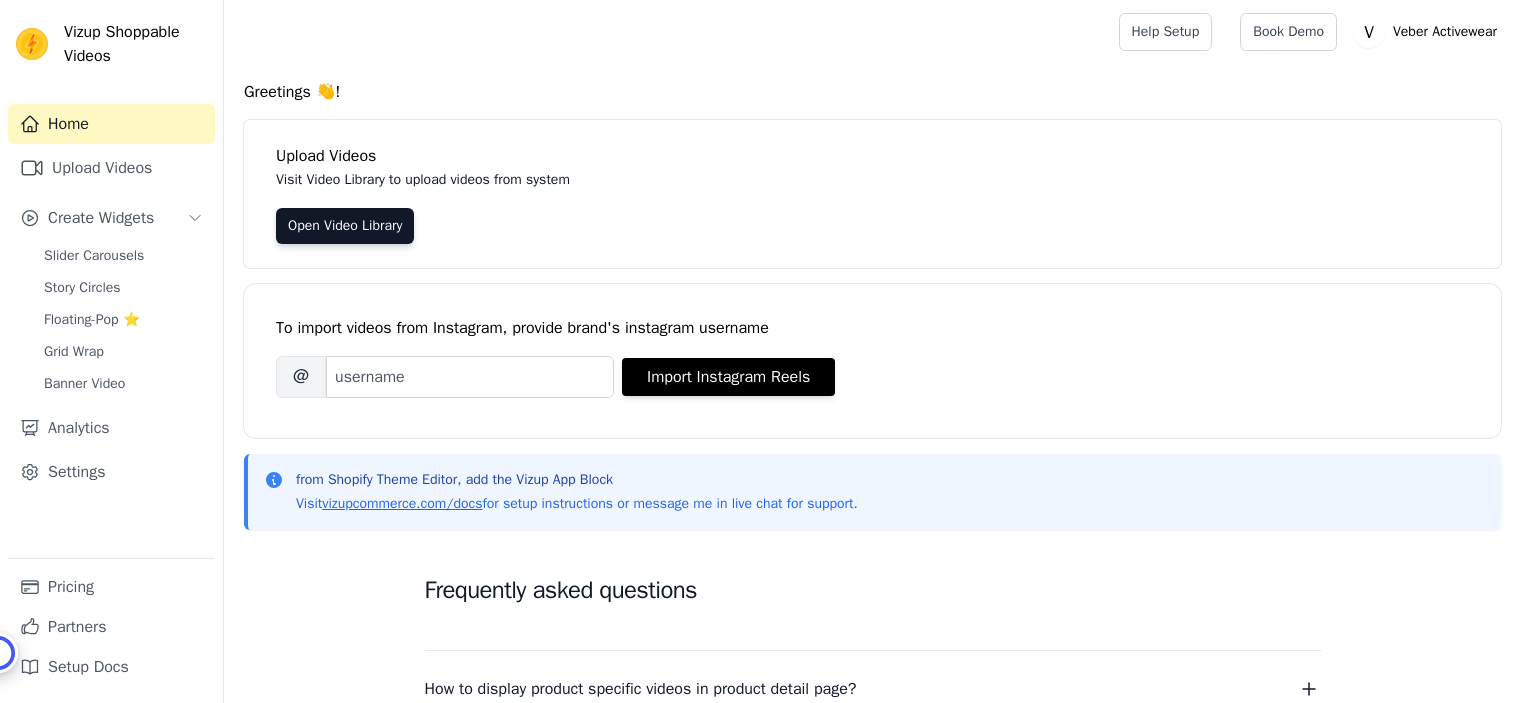 scroll, scrollTop: 0, scrollLeft: 0, axis: both 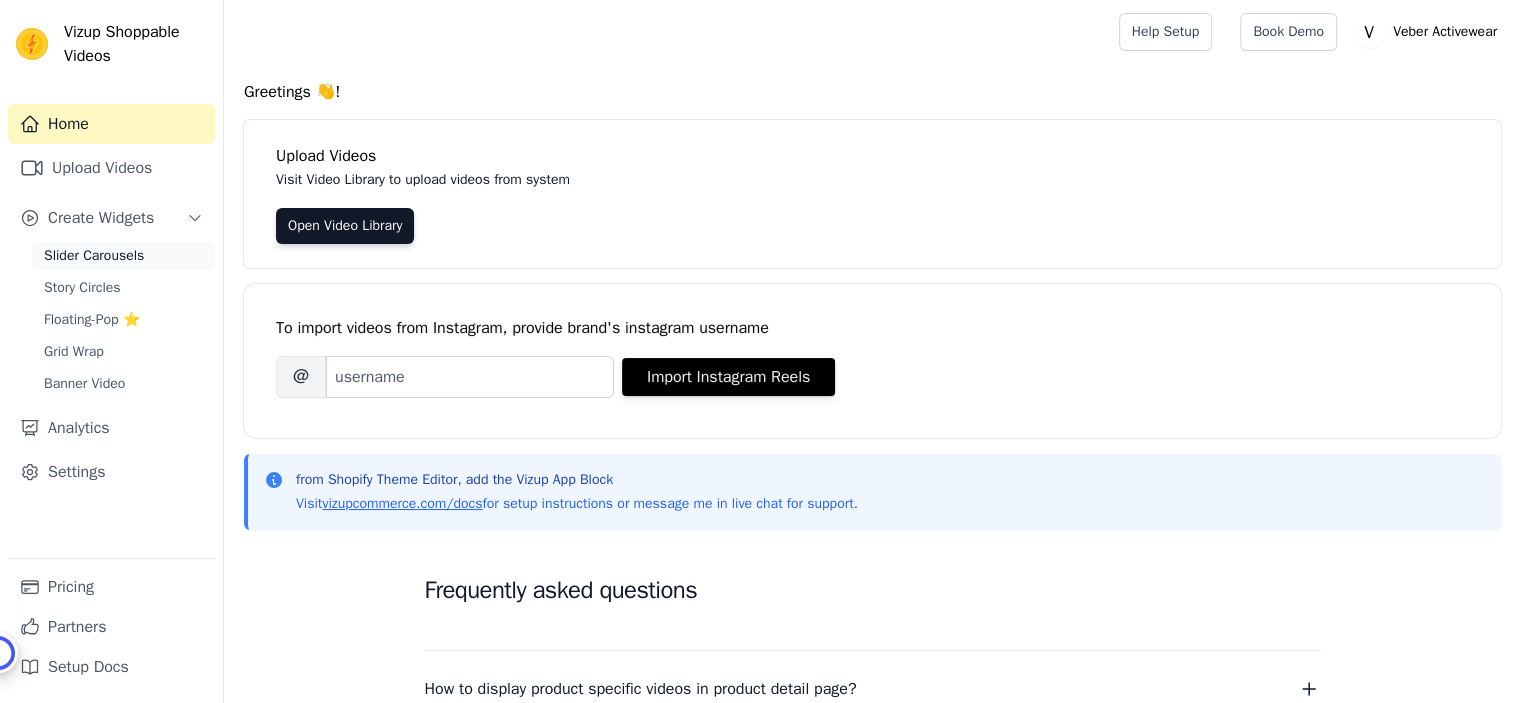click on "Slider Carousels" at bounding box center (123, 256) 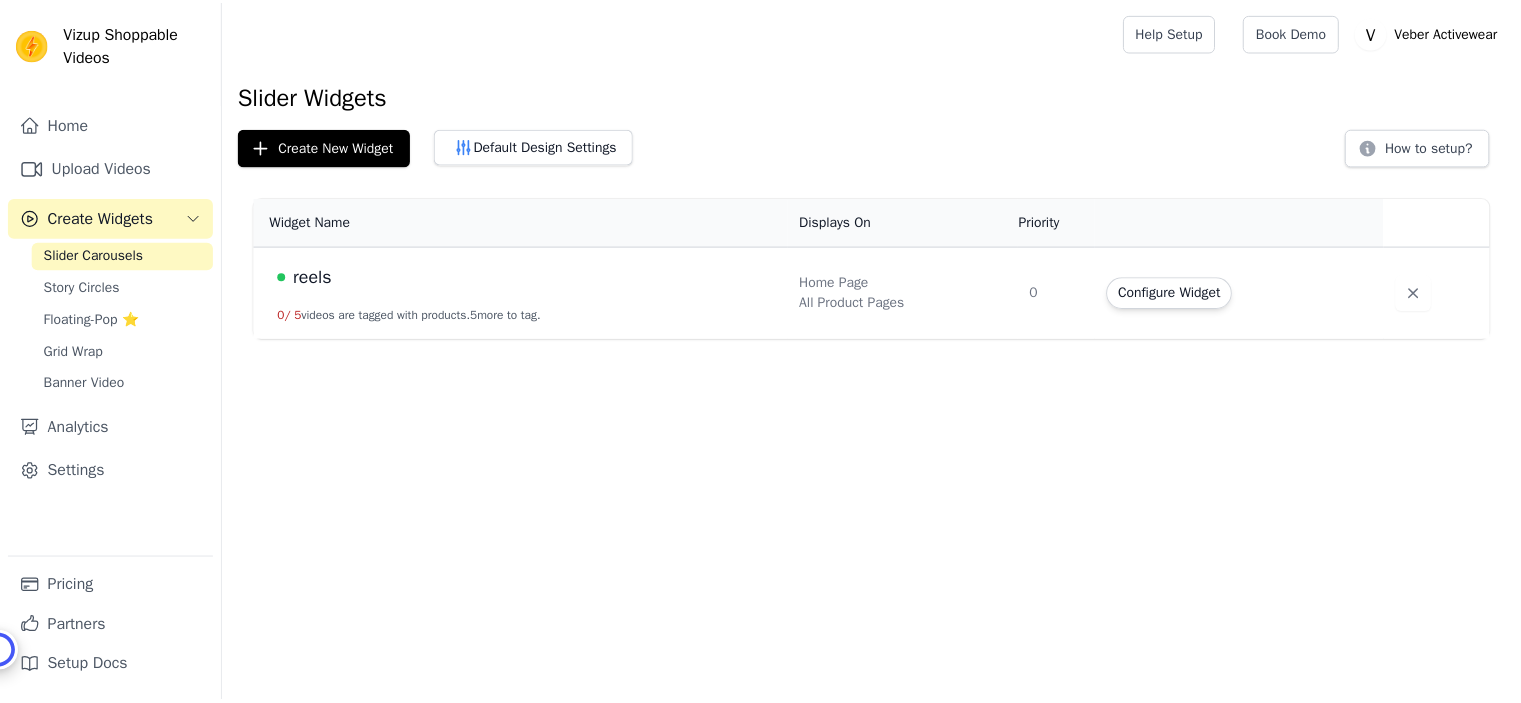 scroll, scrollTop: 0, scrollLeft: 0, axis: both 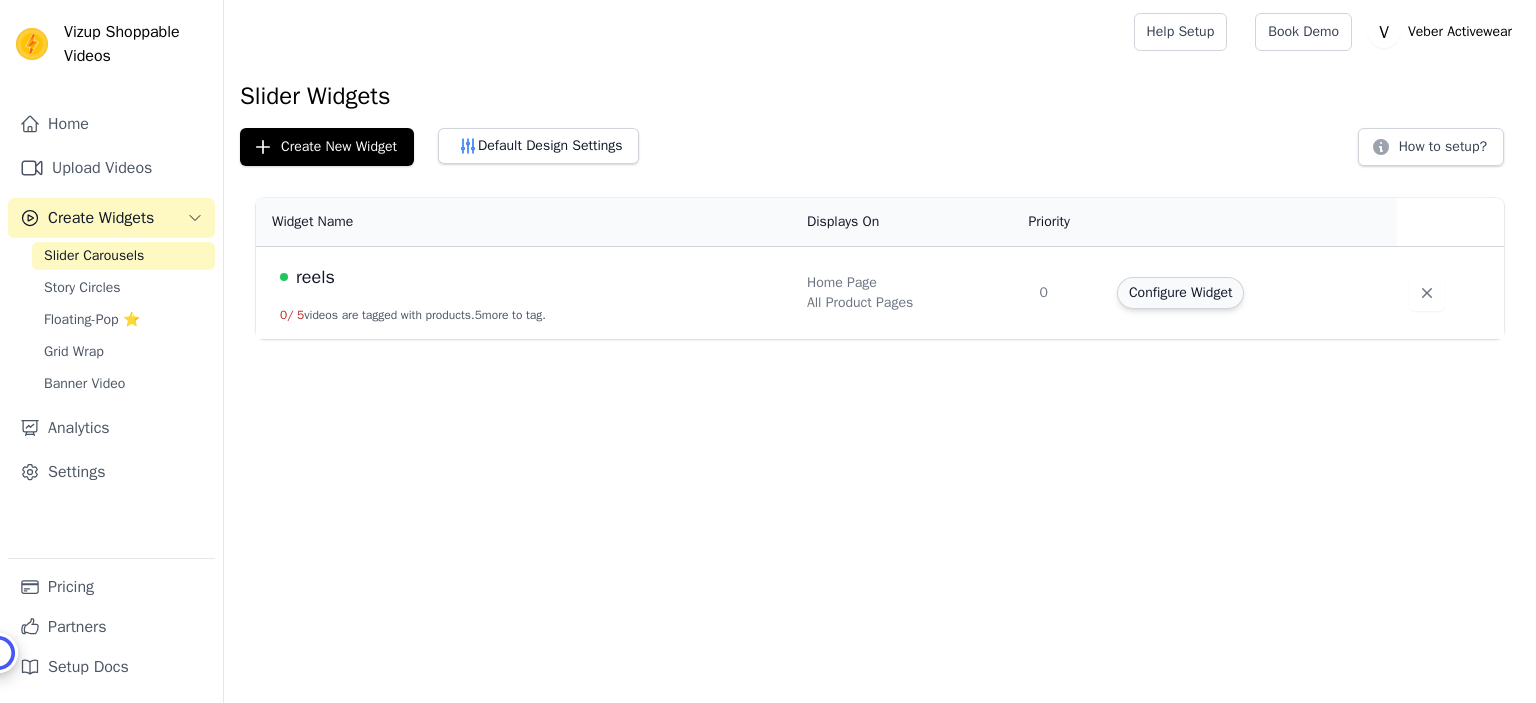 click on "Configure Widget" at bounding box center (1180, 293) 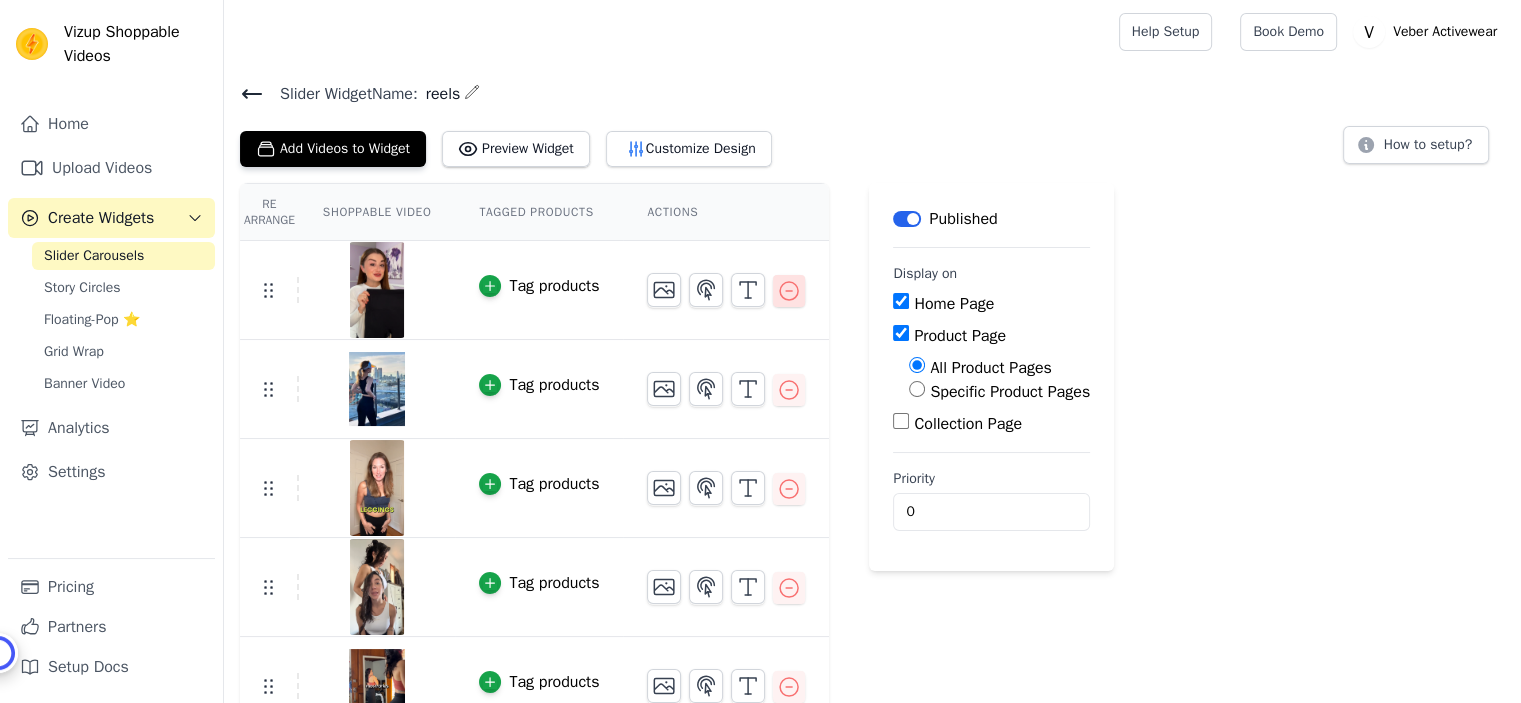 click 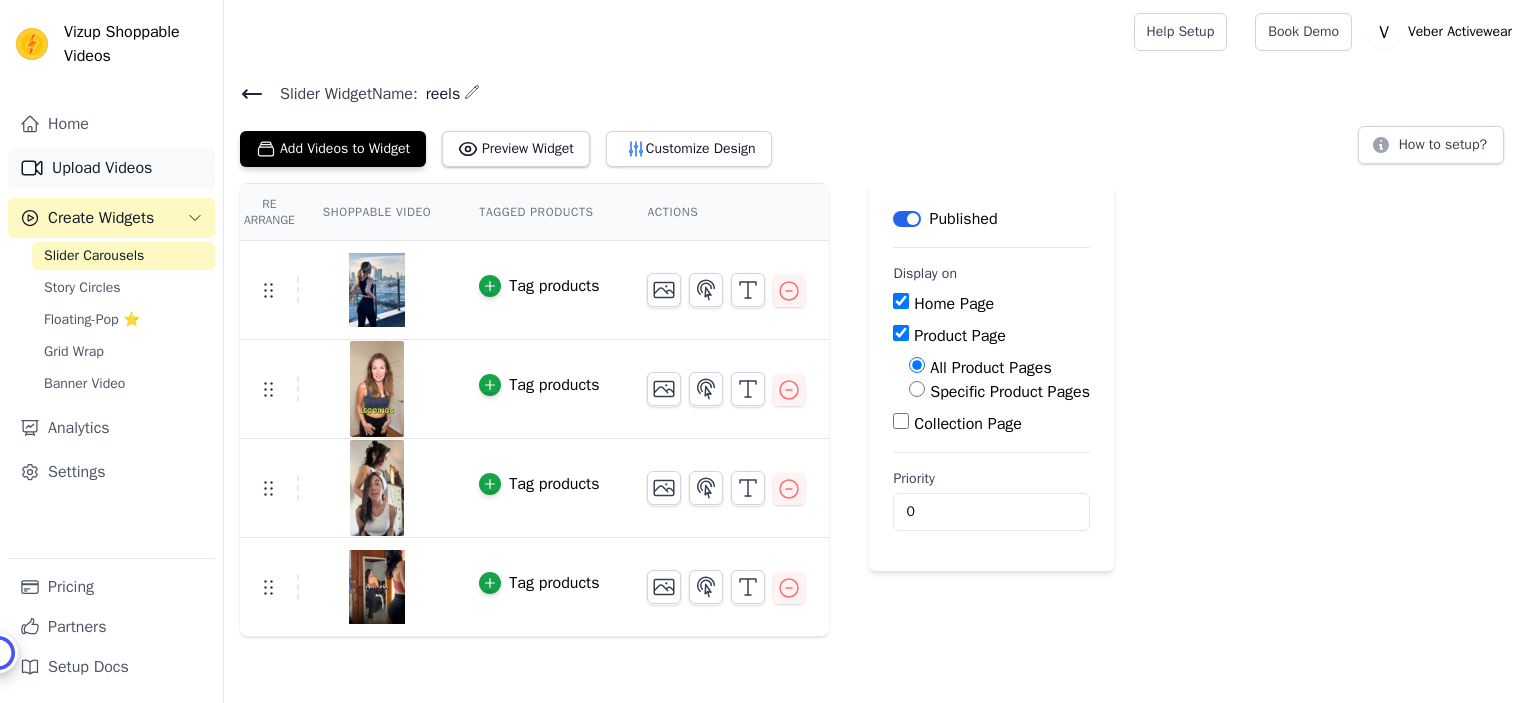 click on "Upload Videos" at bounding box center (111, 168) 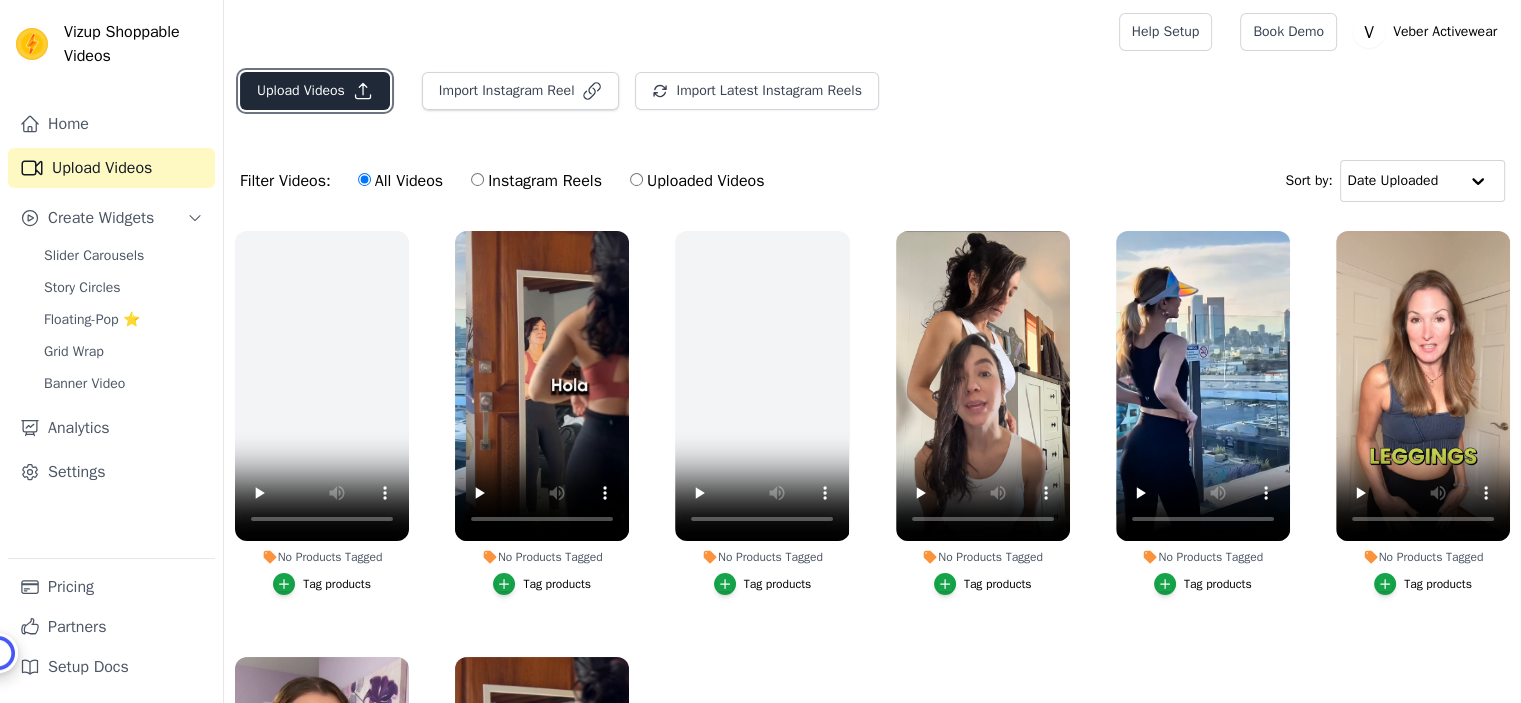 click 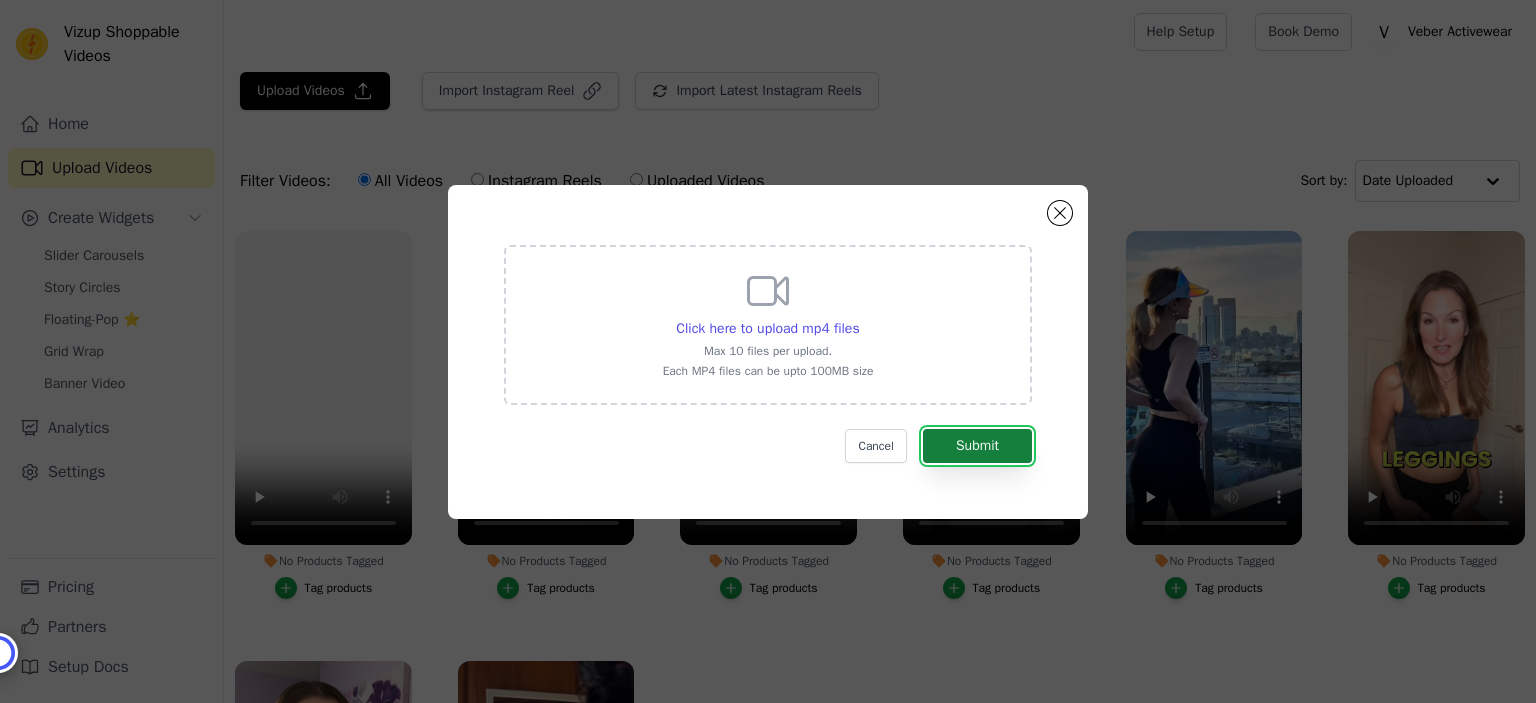 click on "Submit" at bounding box center (977, 446) 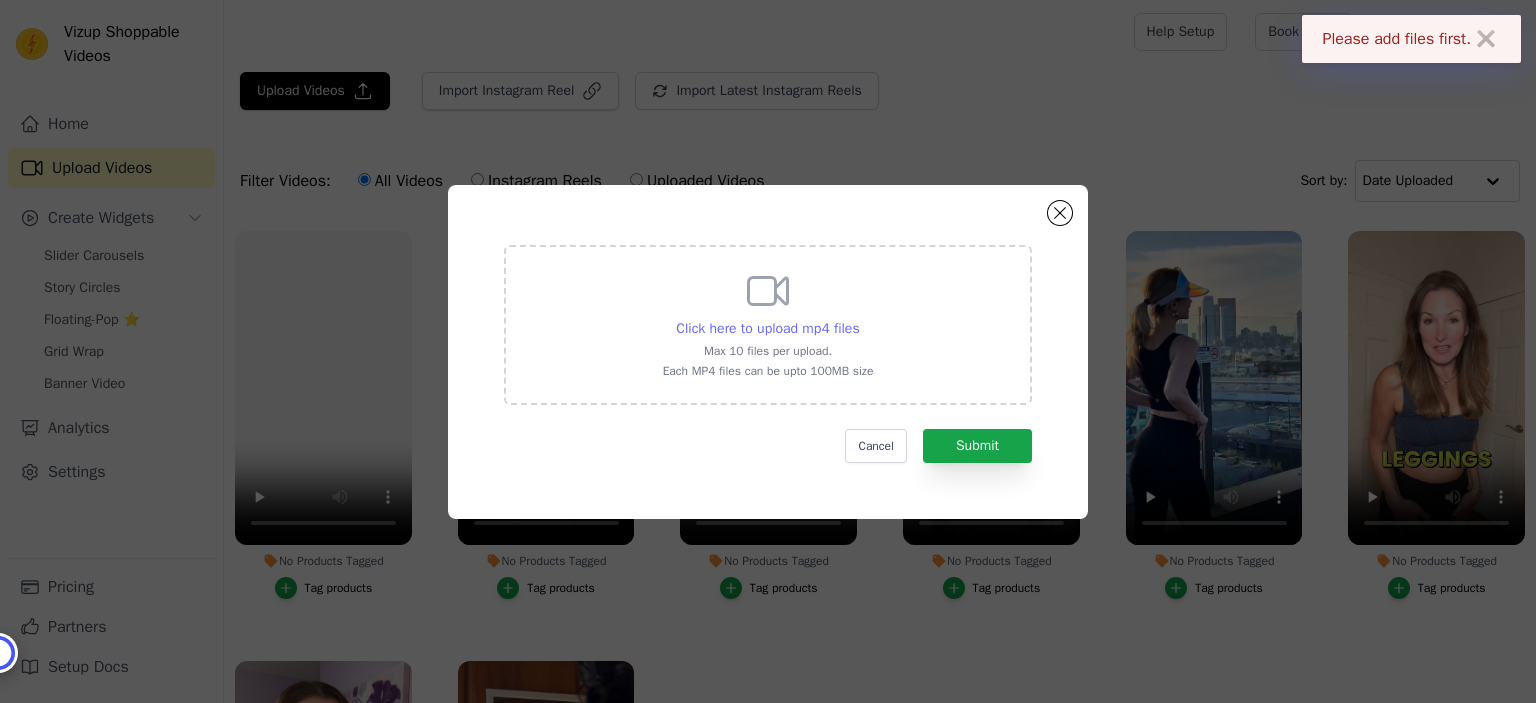 click on "Click here to upload mp4 files" at bounding box center [767, 328] 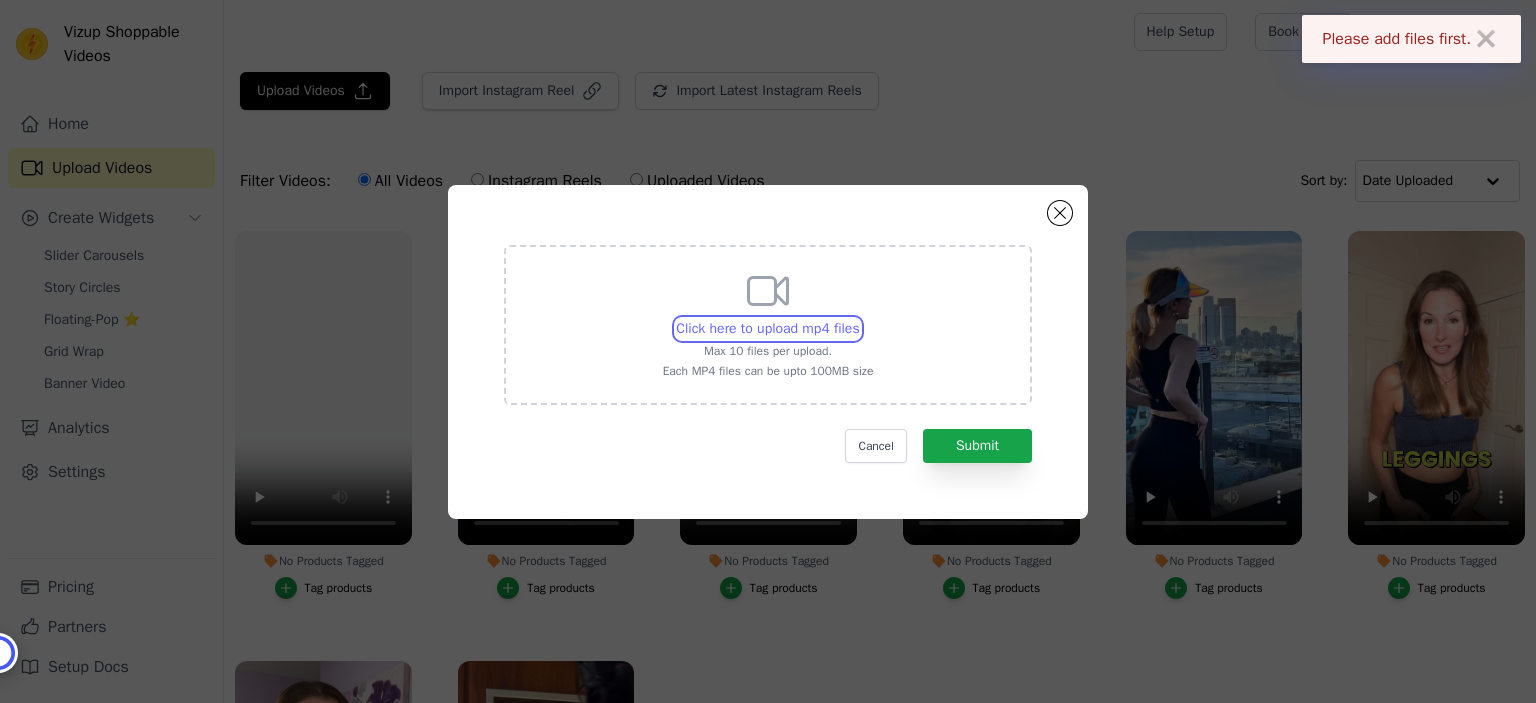 click on "Click here to upload mp4 files     Max 10 files per upload.   Each MP4 files can be upto 100MB size" at bounding box center [859, 318] 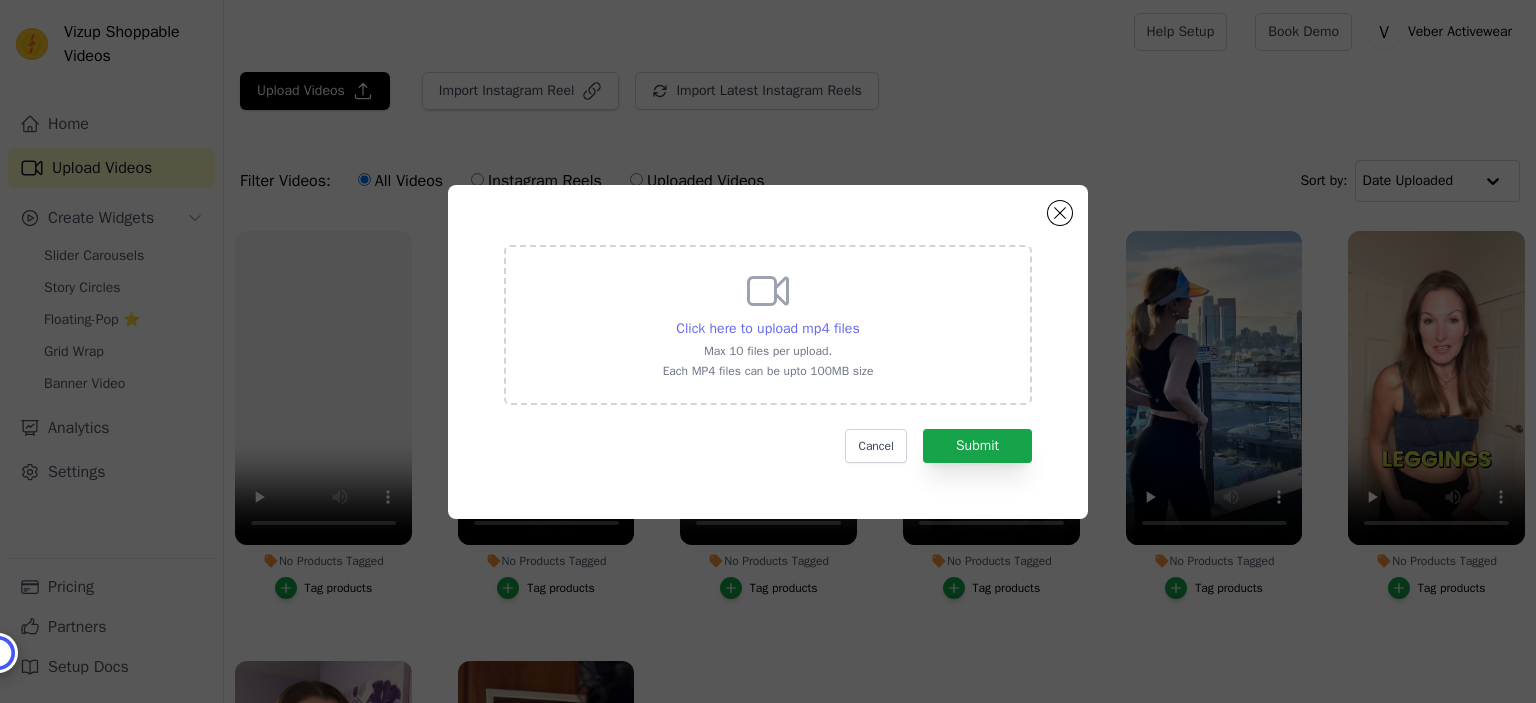 click on "Click here to upload mp4 files" at bounding box center [767, 328] 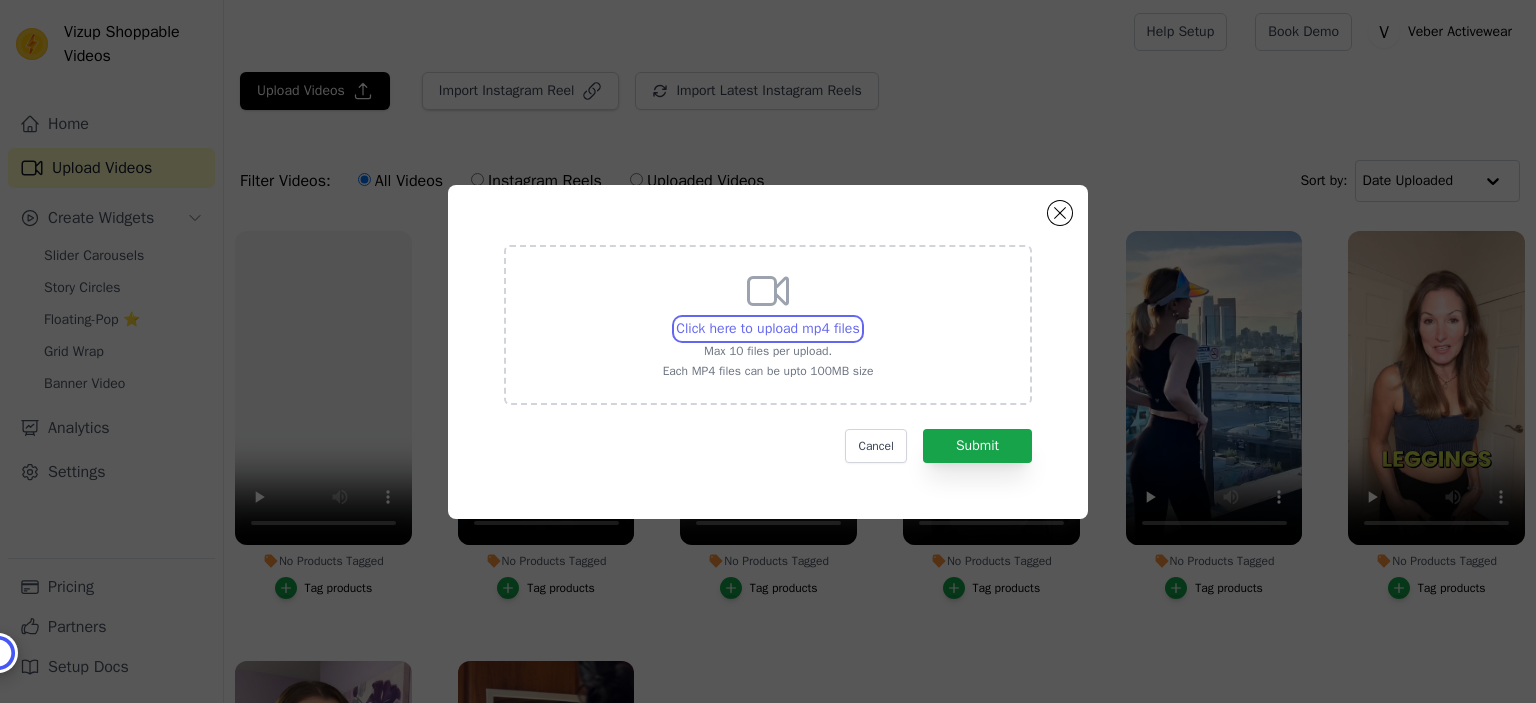 click on "Click here to upload mp4 files     Max 10 files per upload.   Each MP4 files can be upto 100MB size" at bounding box center [859, 318] 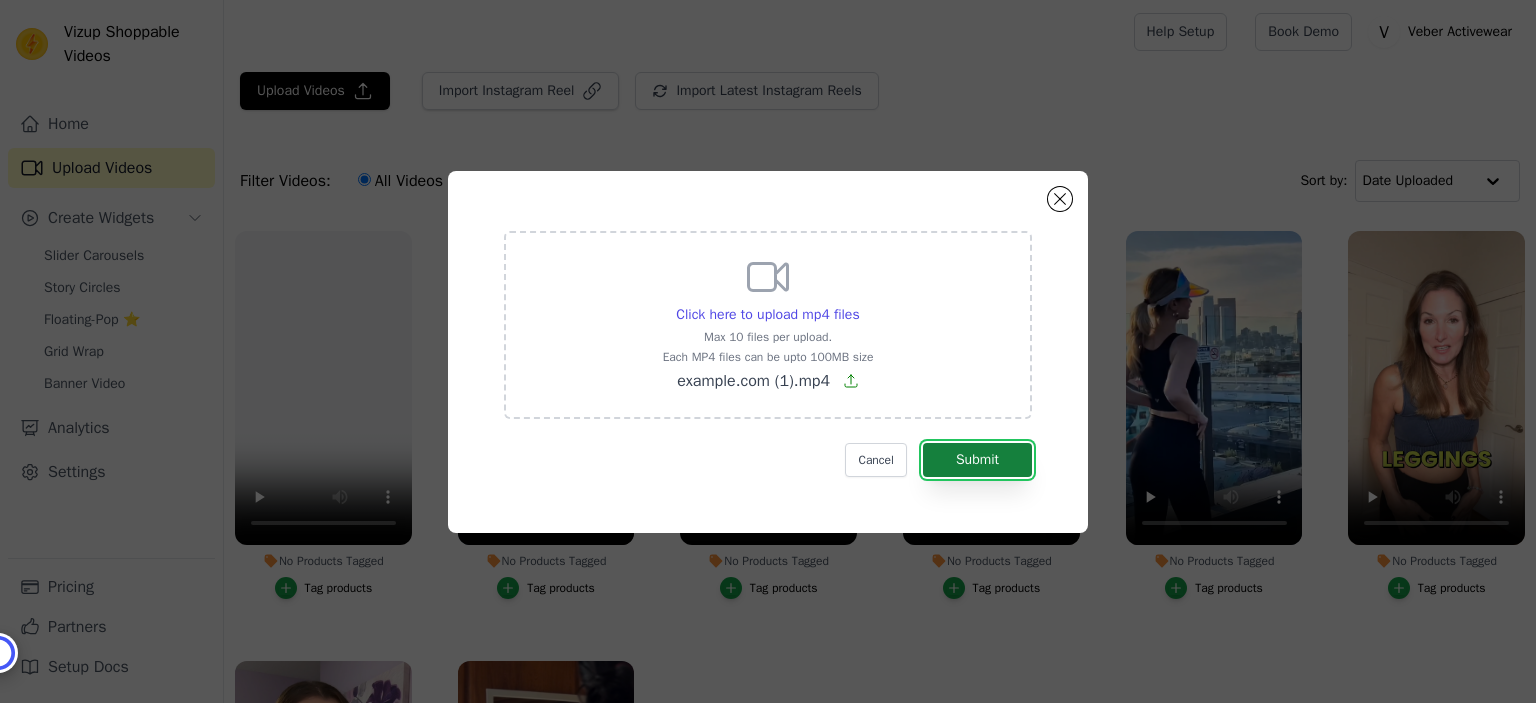 click on "Submit" at bounding box center [977, 460] 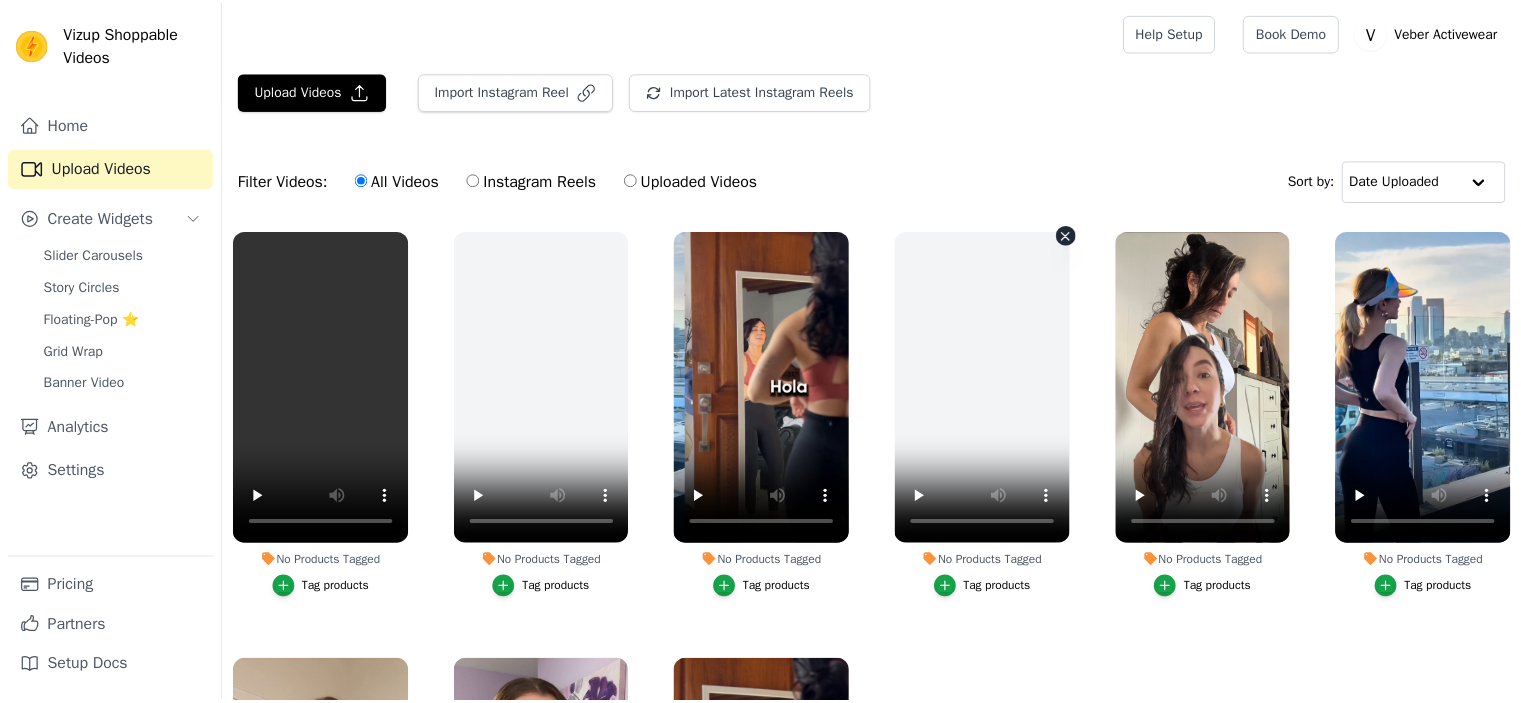 scroll, scrollTop: 0, scrollLeft: 0, axis: both 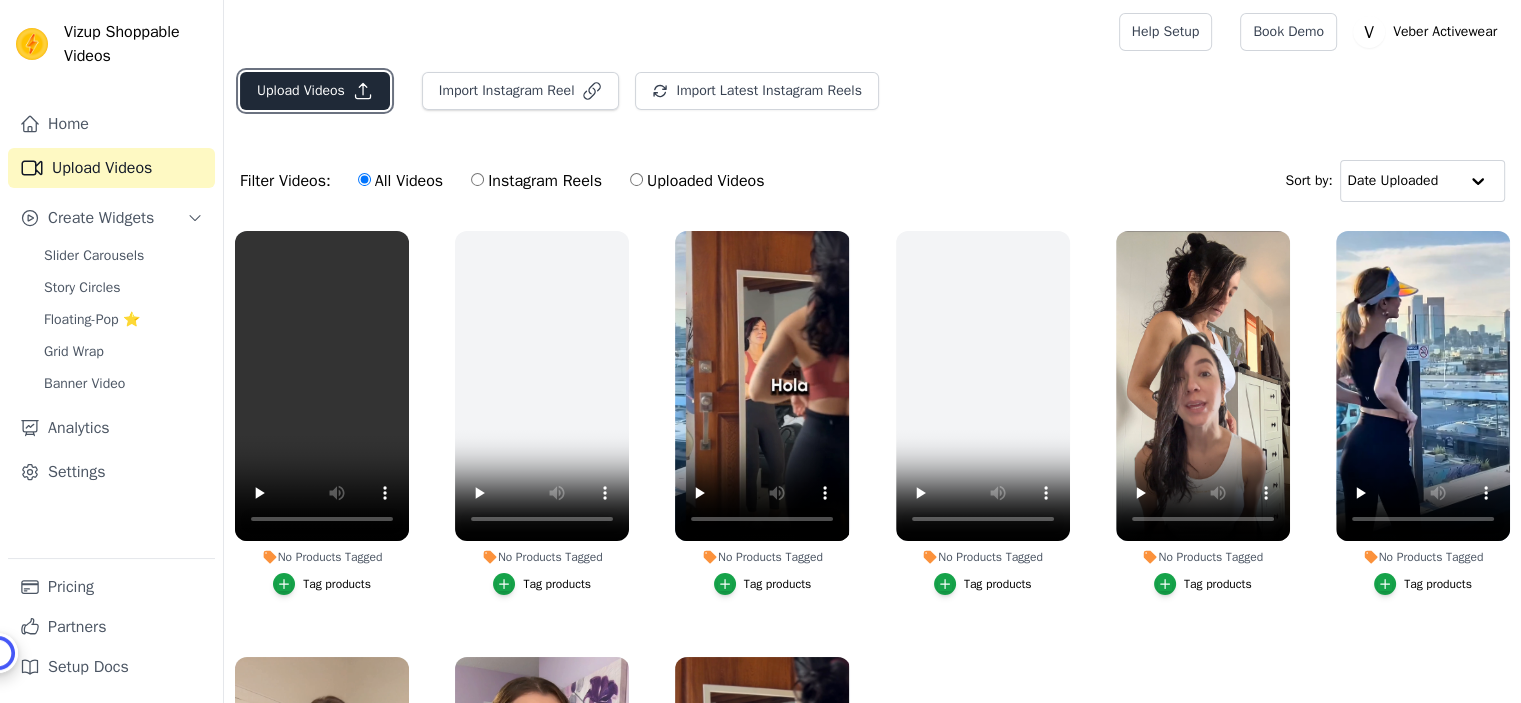 click on "Upload Videos" at bounding box center [315, 91] 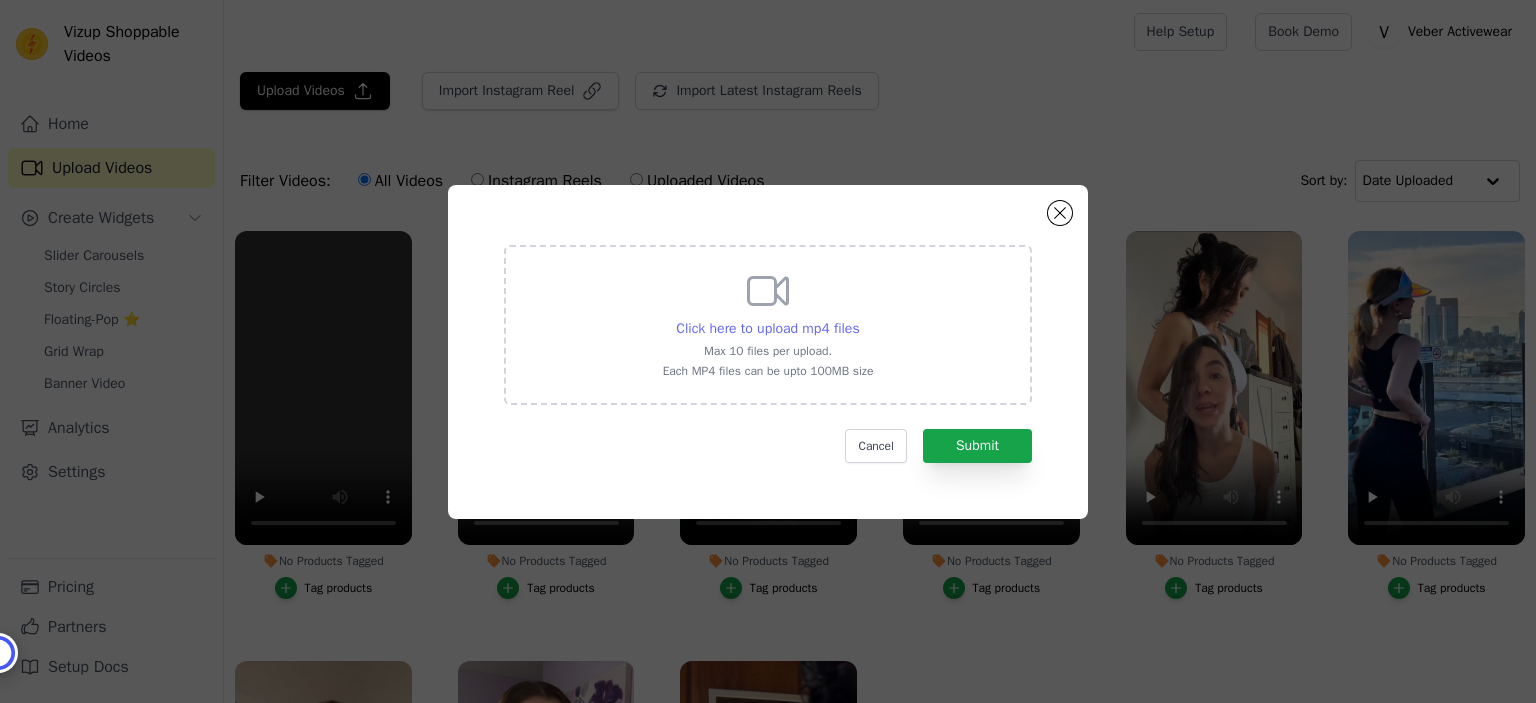 click on "Click here to upload mp4 files" at bounding box center [767, 328] 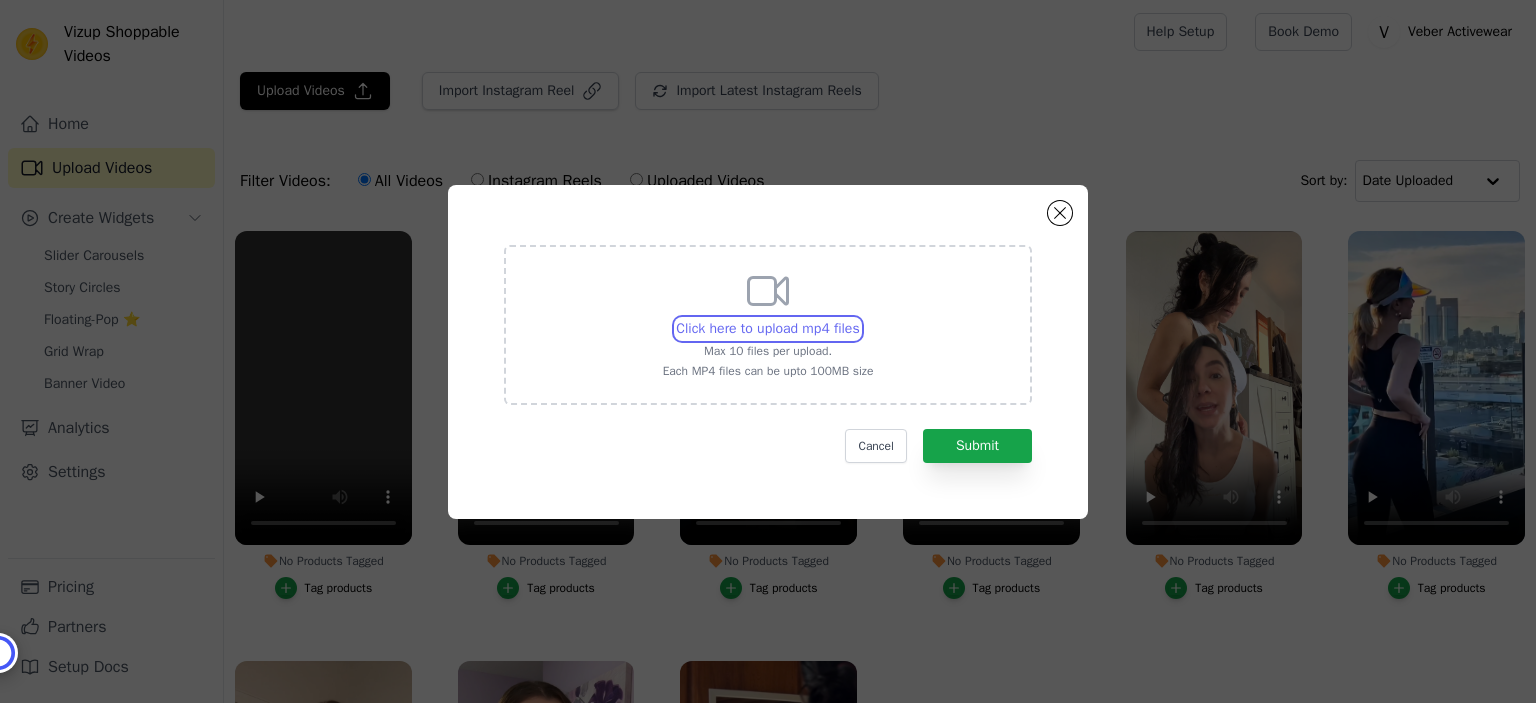 type on "C:\fakepath\vero_2520leggings.mp4" 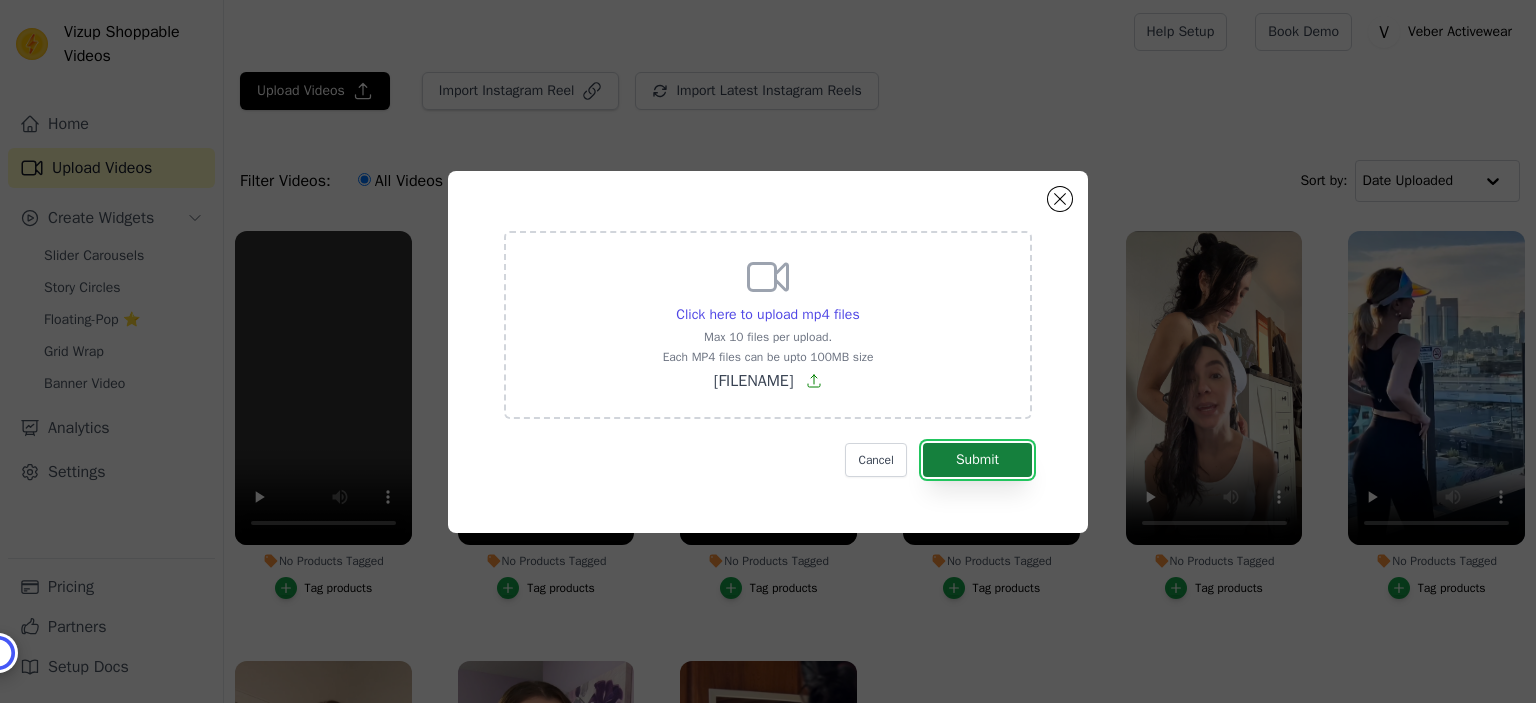 click on "Submit" at bounding box center (977, 460) 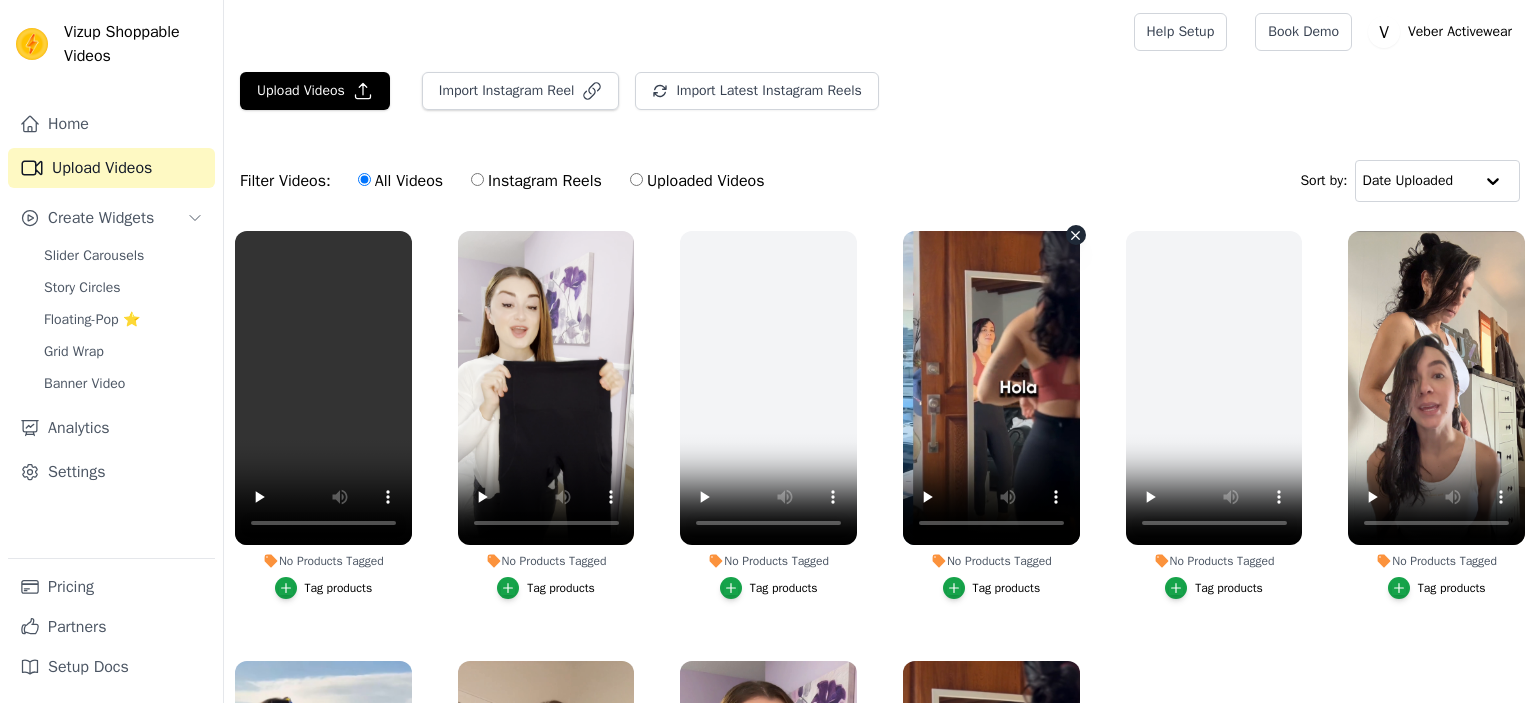 scroll, scrollTop: 0, scrollLeft: 0, axis: both 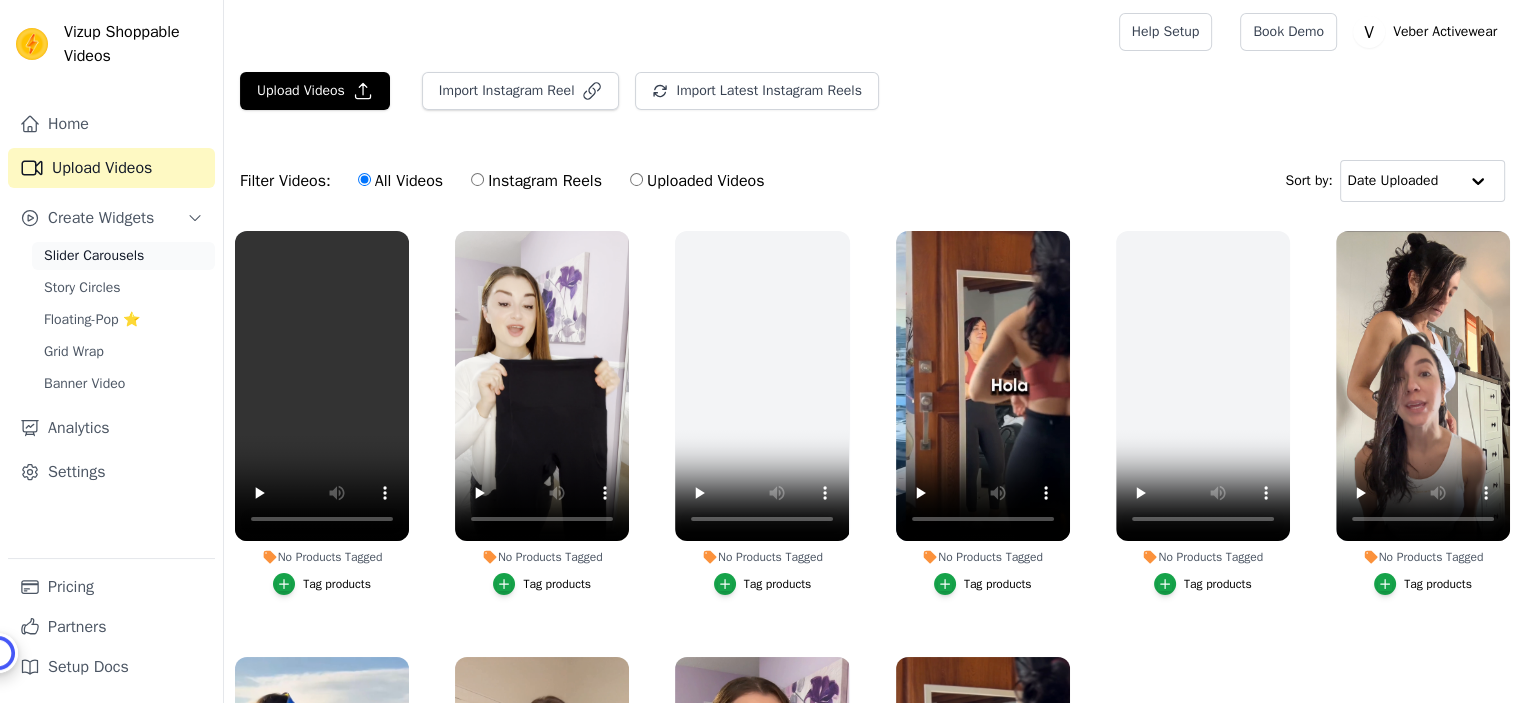 click on "Slider Carousels" at bounding box center [94, 256] 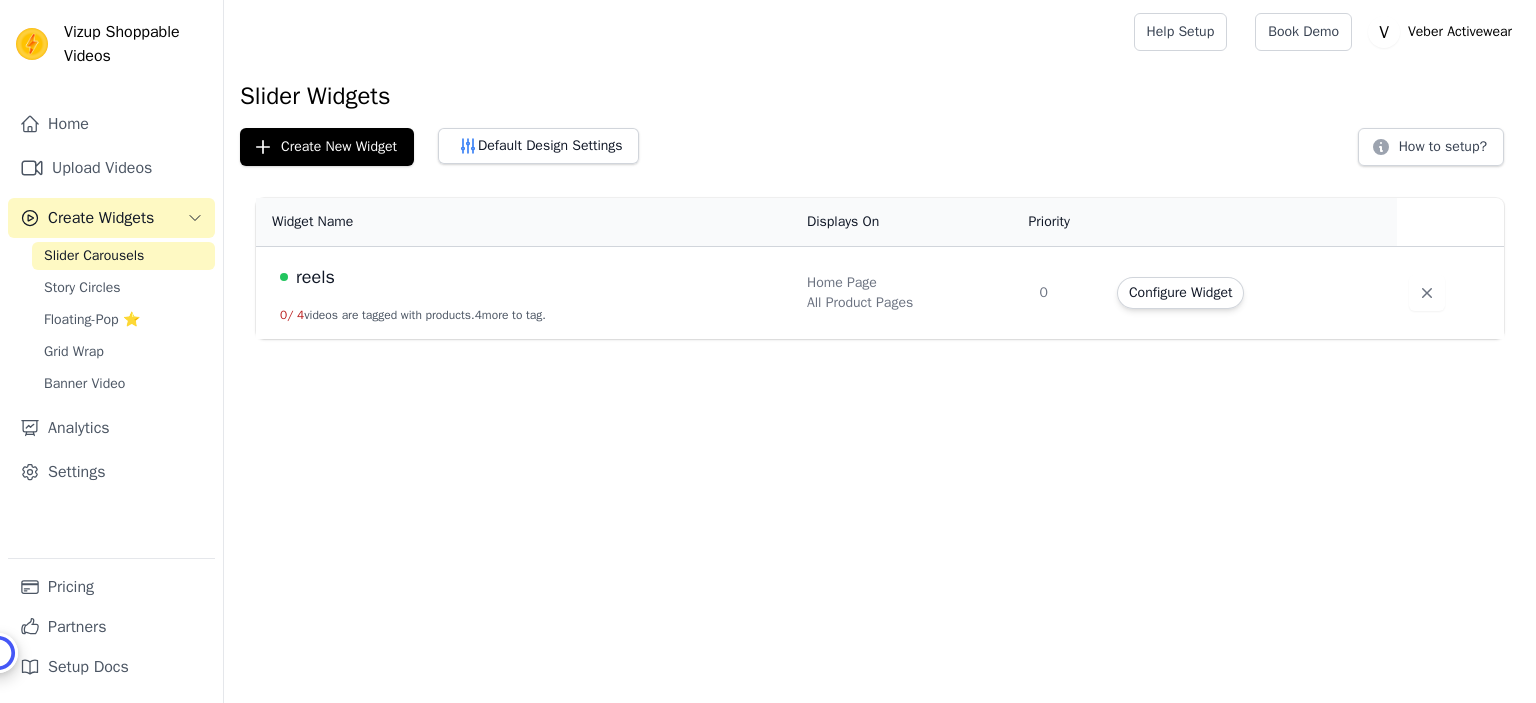 click on "reels   0  /   4  videos are tagged with products.
4  more to tag." at bounding box center (525, 293) 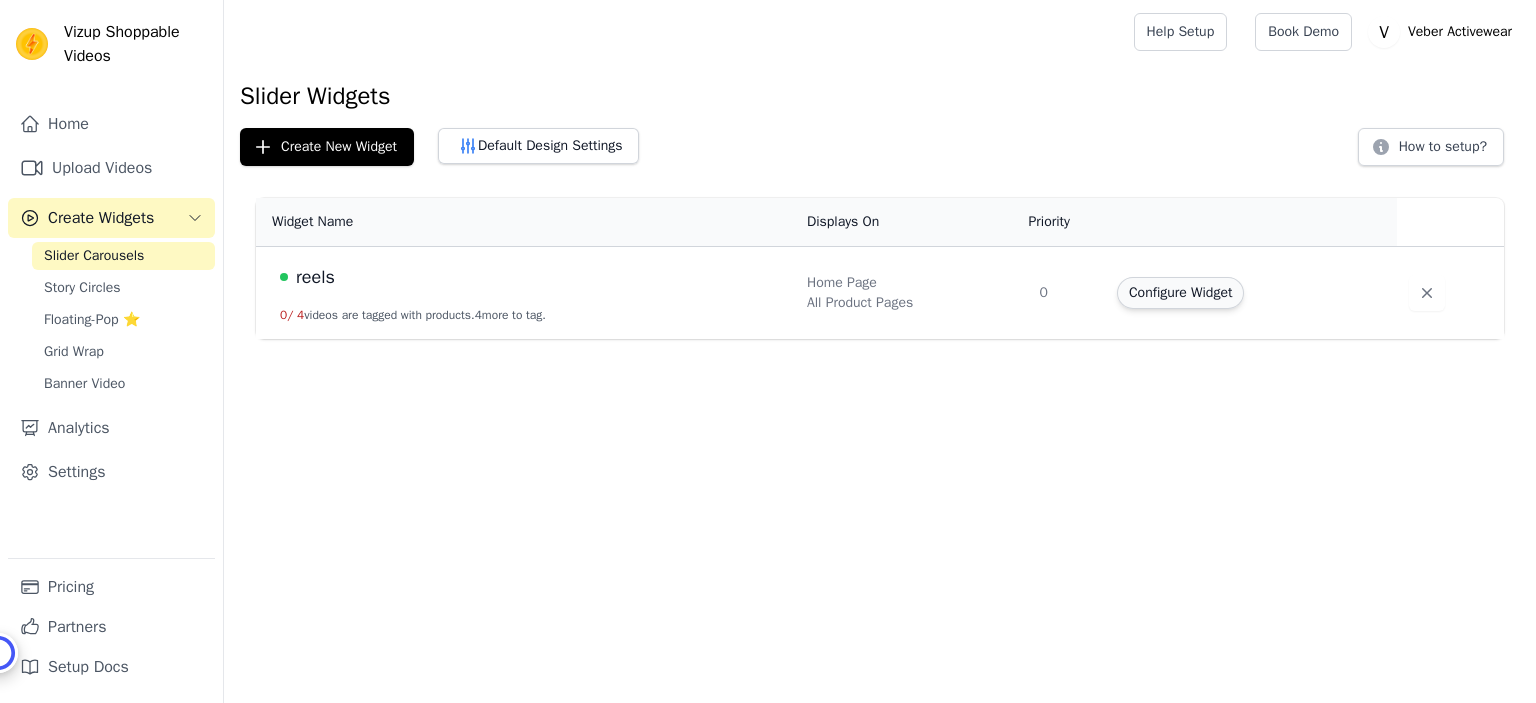click on "Configure Widget" at bounding box center [1180, 293] 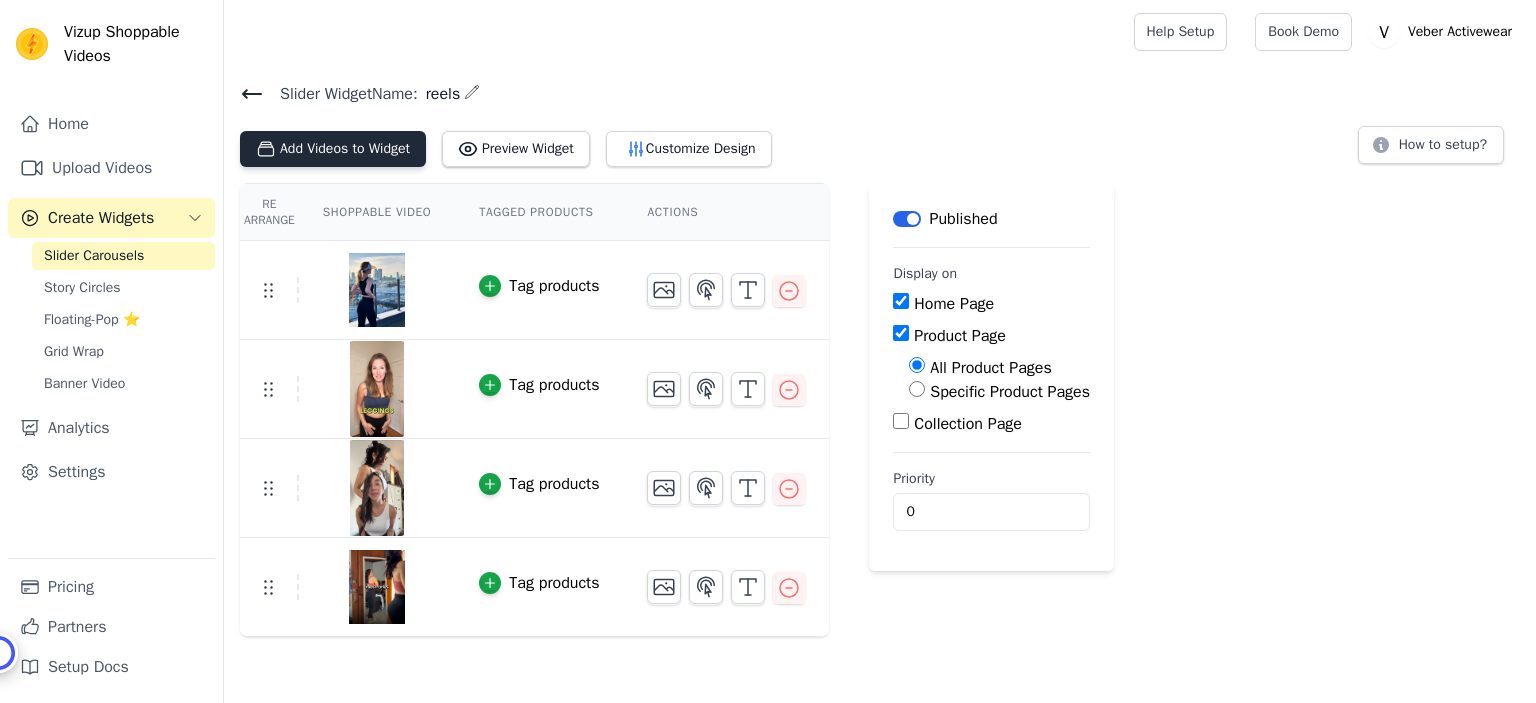 click on "Add Videos to Widget" at bounding box center [333, 149] 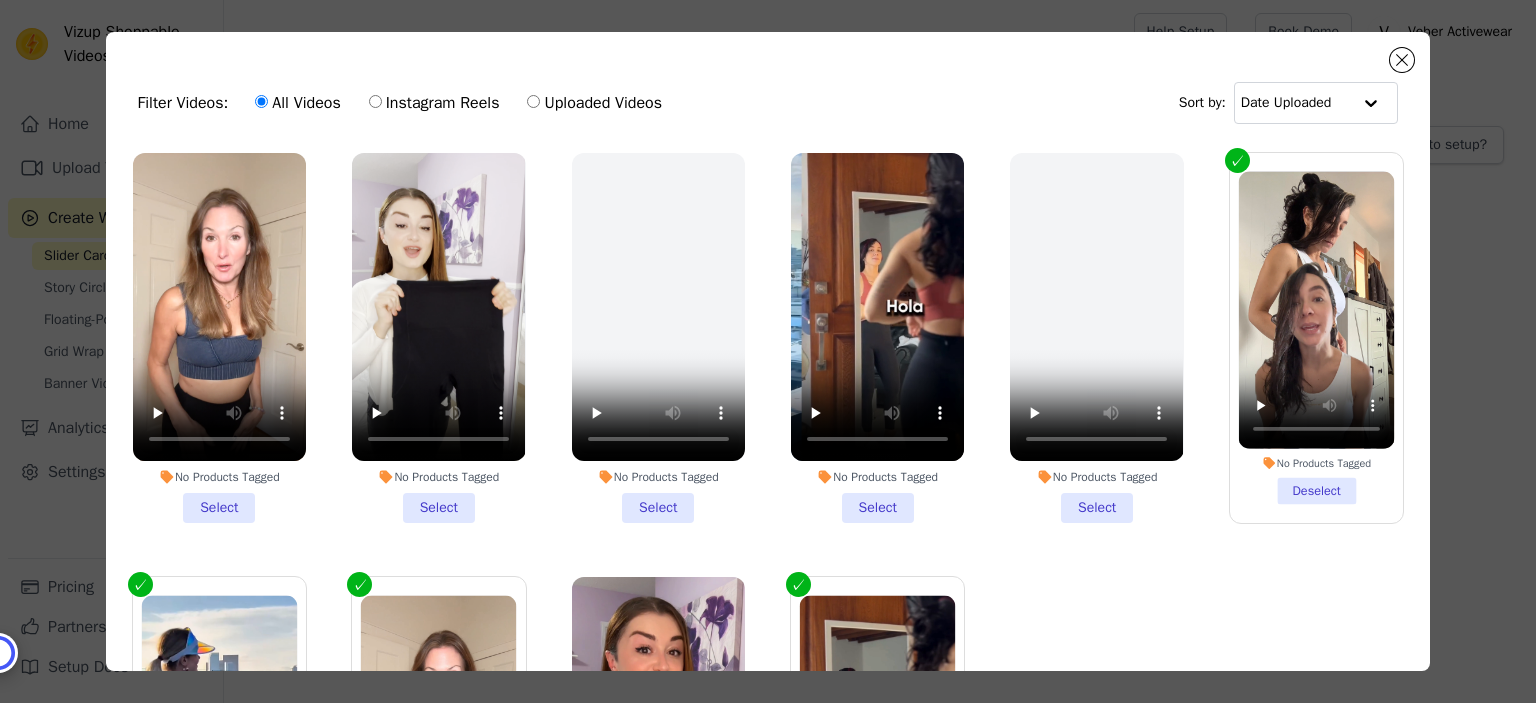 click on "No Products Tagged     Select" at bounding box center (438, 338) 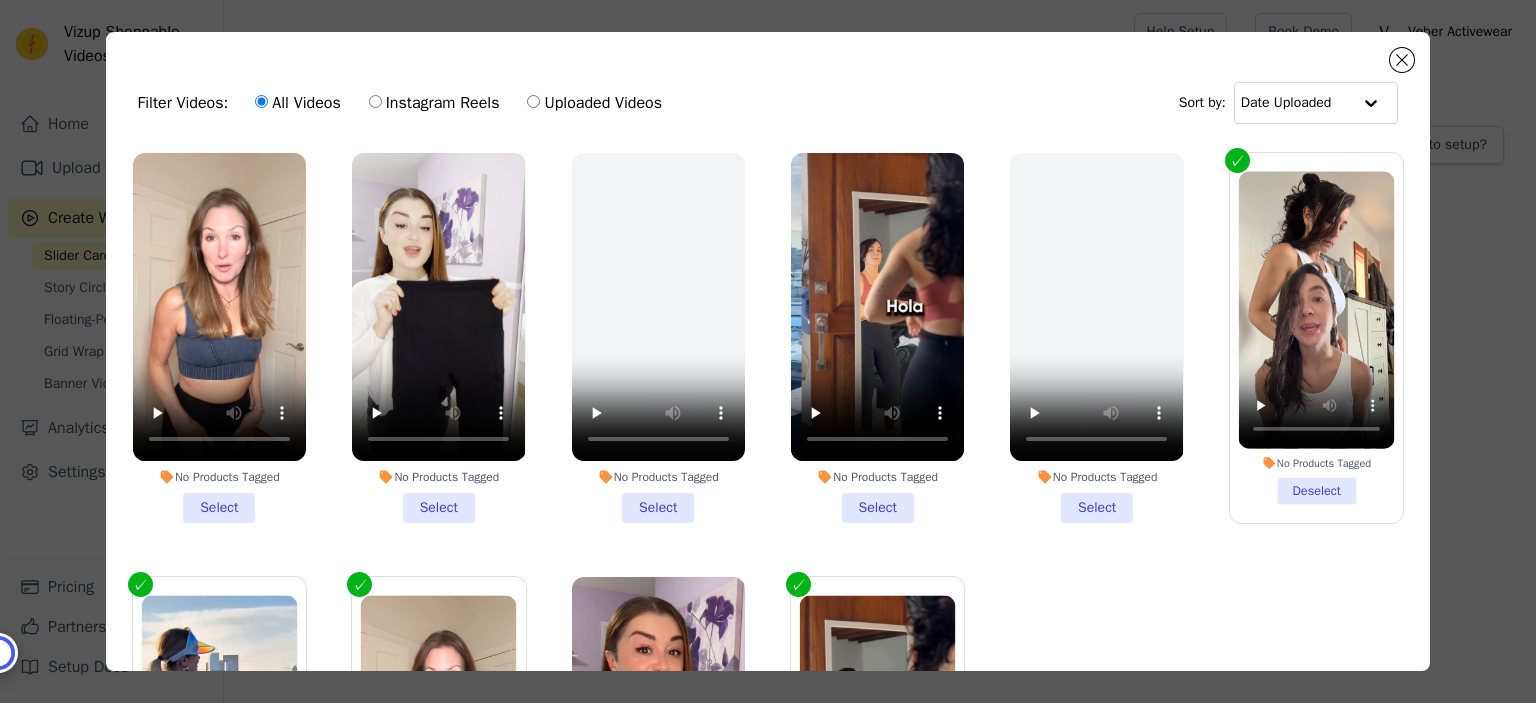 click on "No Products Tagged     Select" at bounding box center (0, 0) 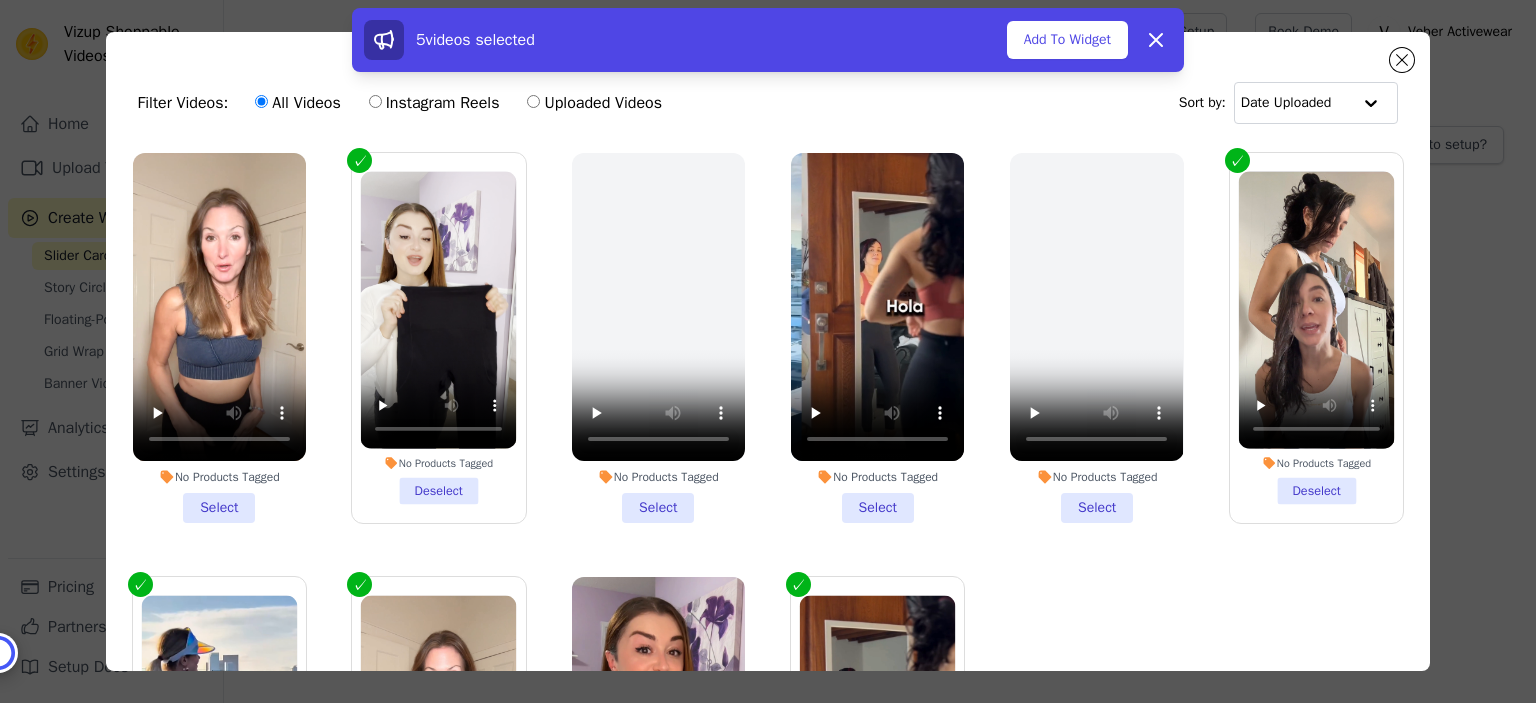 click on "No Products Tagged     Select" at bounding box center [219, 338] 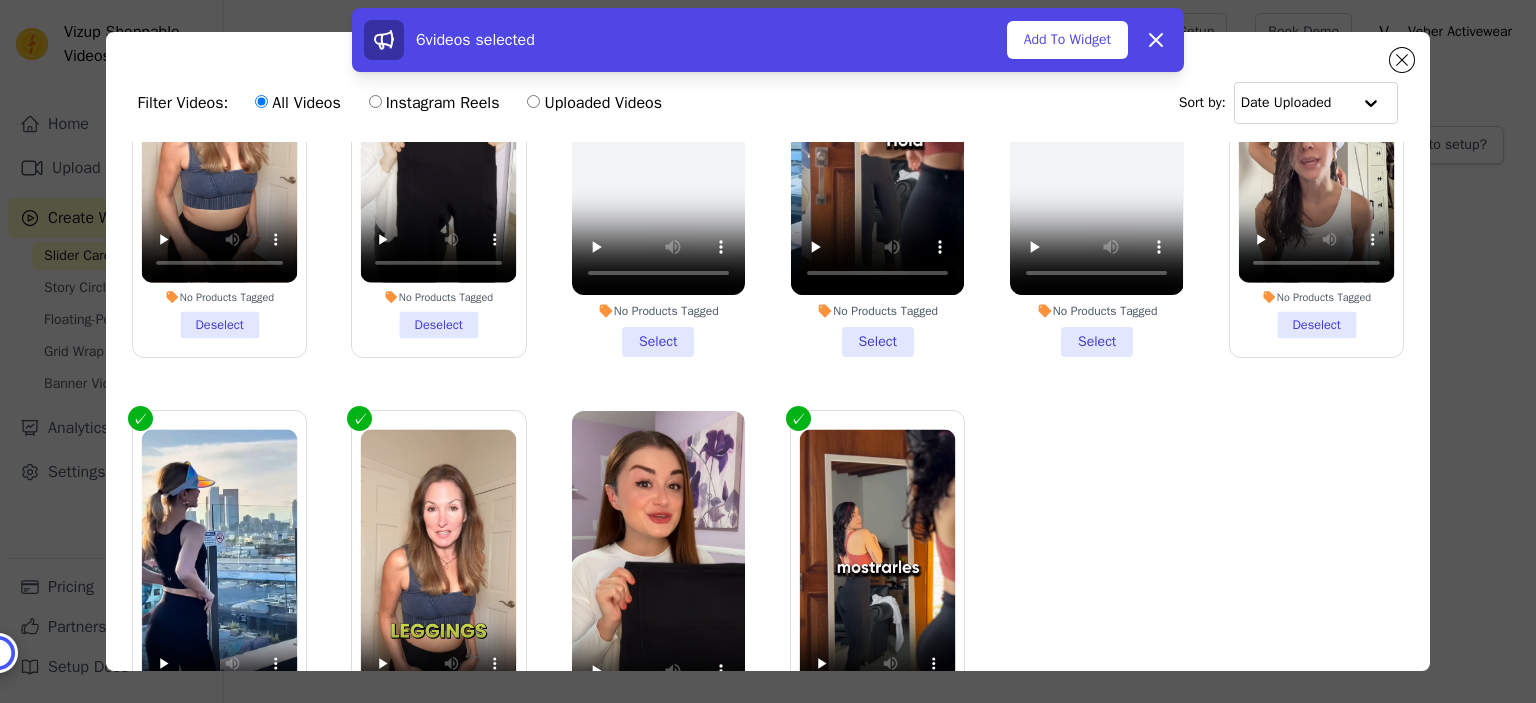 scroll, scrollTop: 204, scrollLeft: 0, axis: vertical 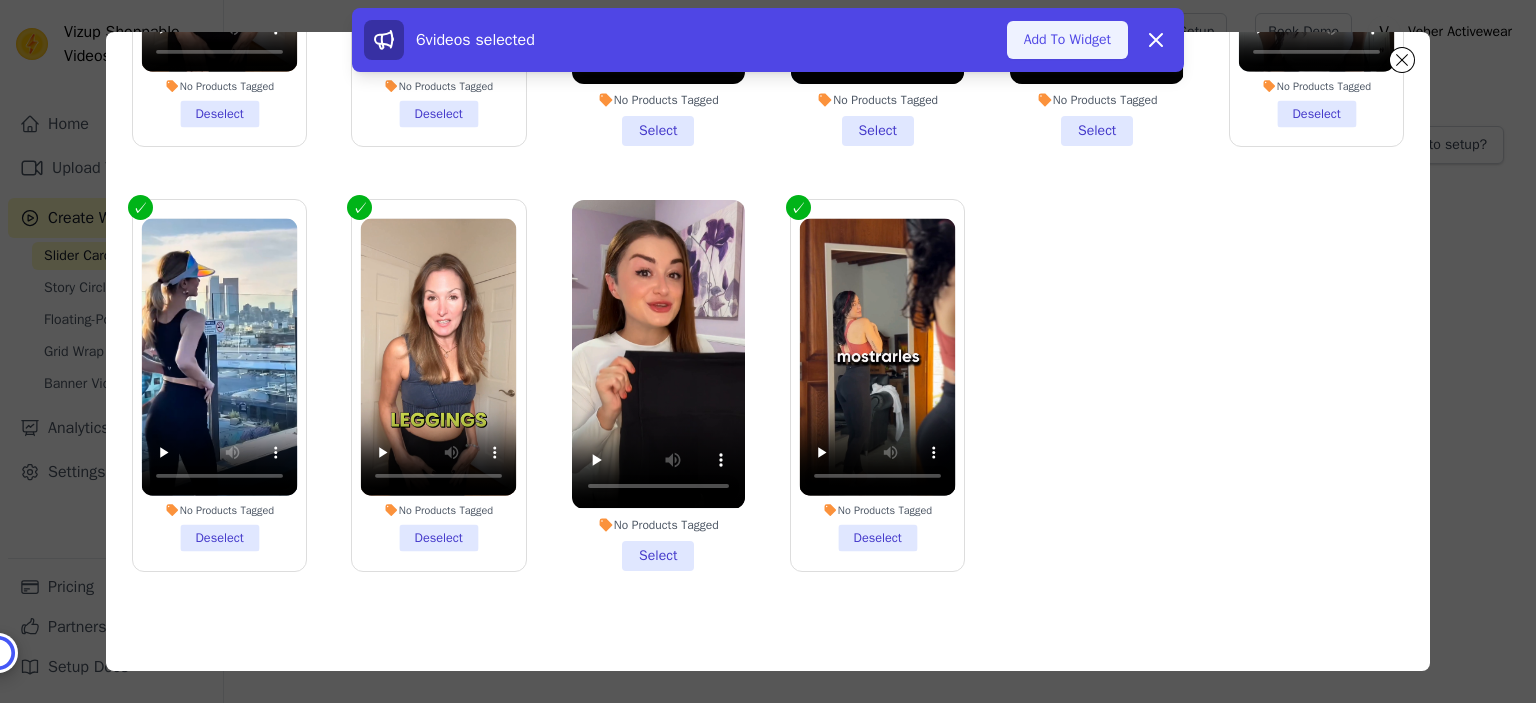 click on "Add To Widget" at bounding box center (1067, 40) 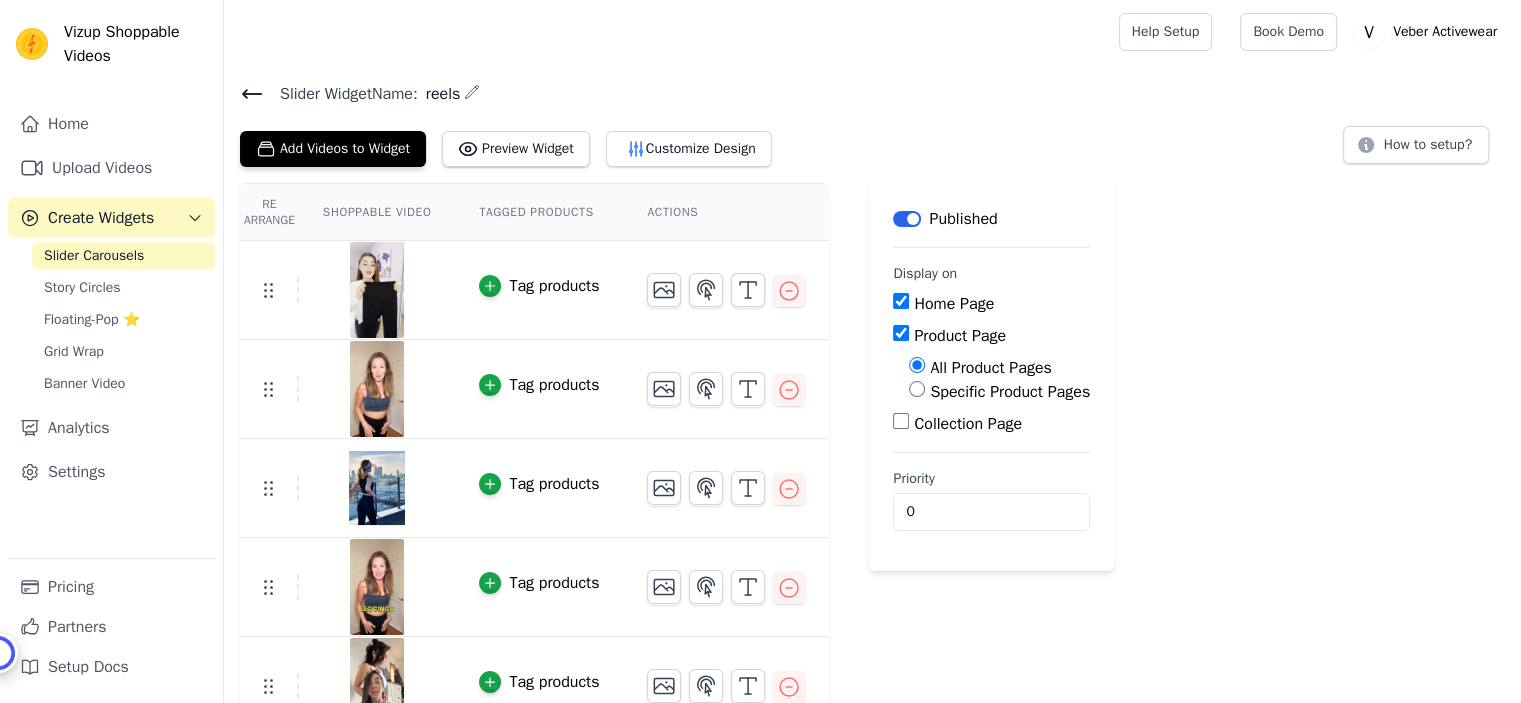 scroll, scrollTop: 128, scrollLeft: 0, axis: vertical 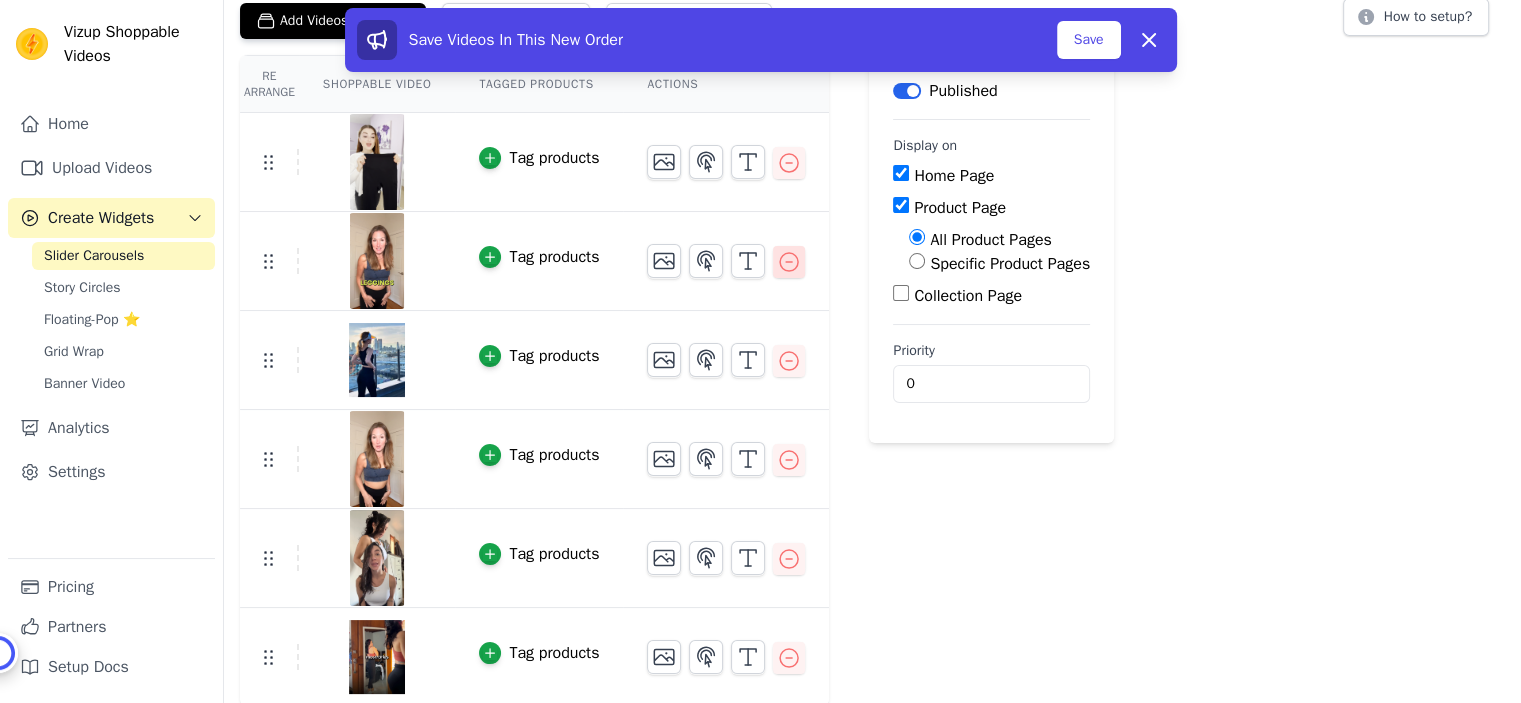 click 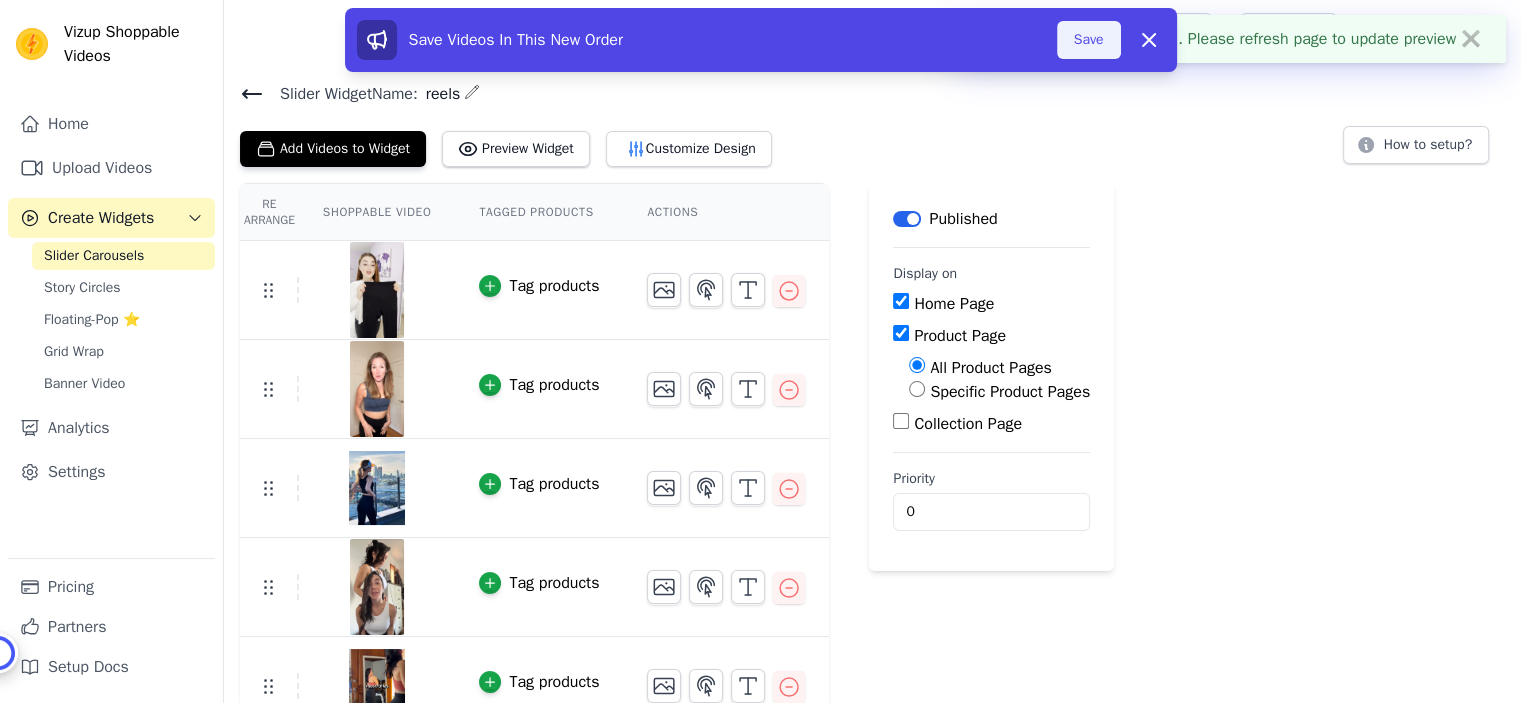 click on "Save" at bounding box center (1089, 40) 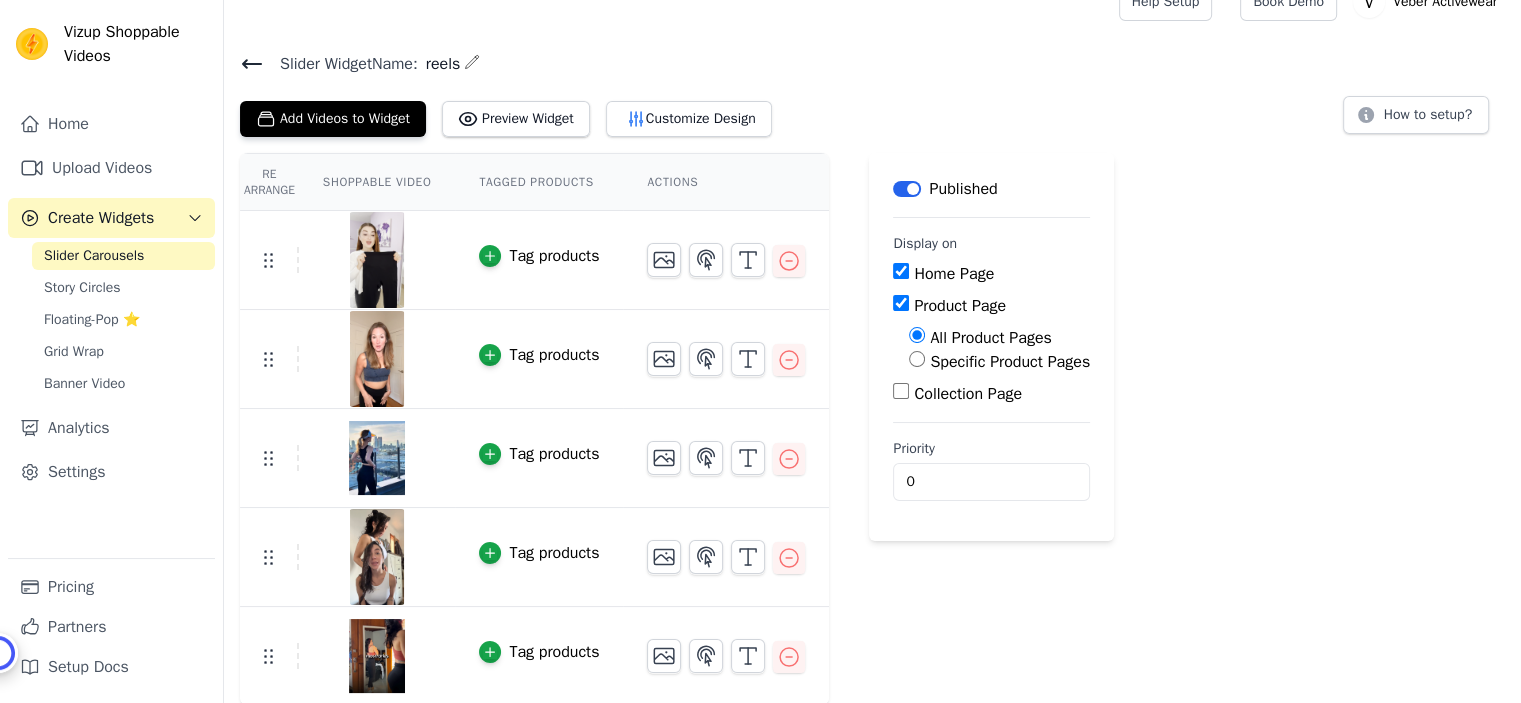 scroll, scrollTop: 29, scrollLeft: 0, axis: vertical 